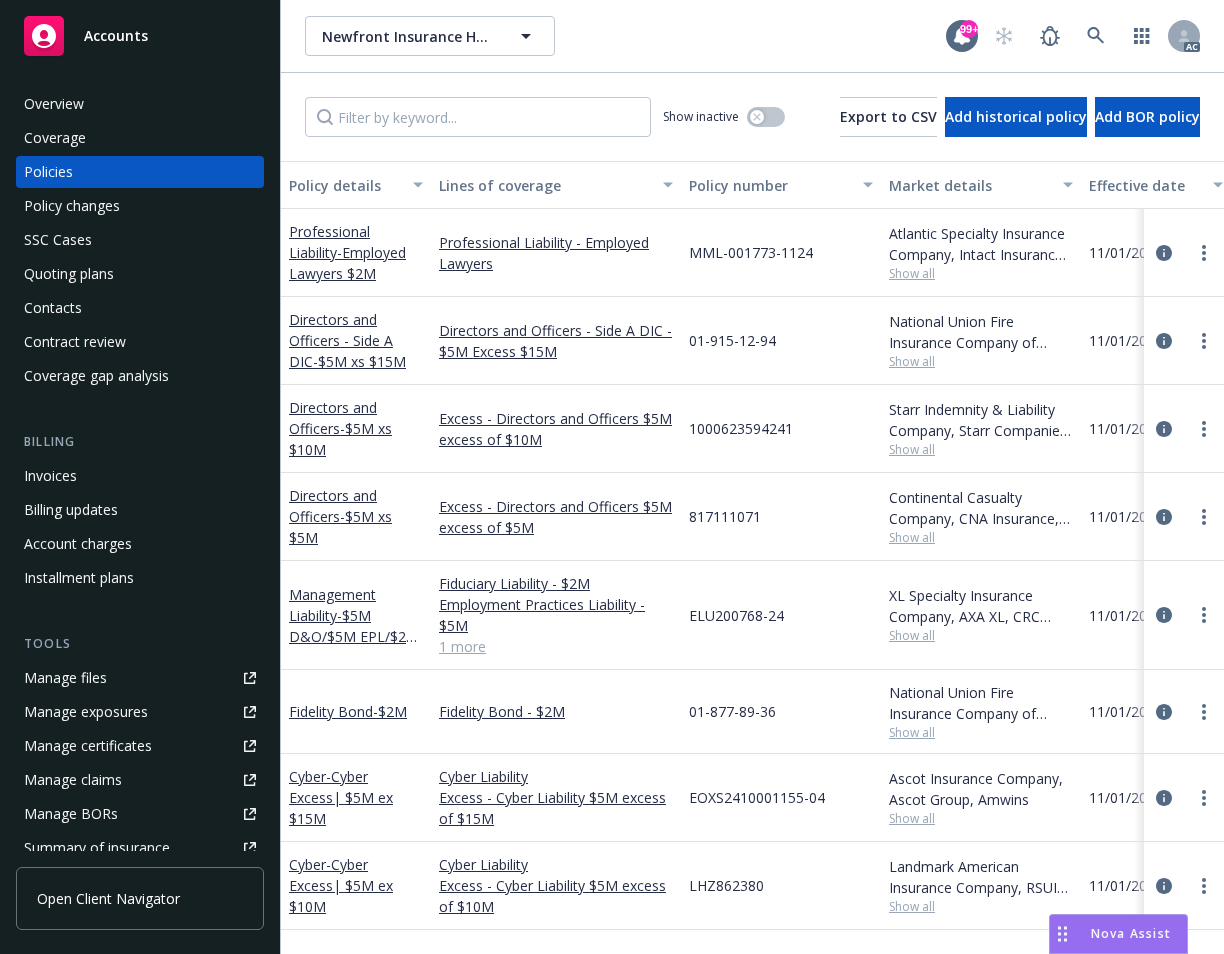 scroll, scrollTop: 0, scrollLeft: 0, axis: both 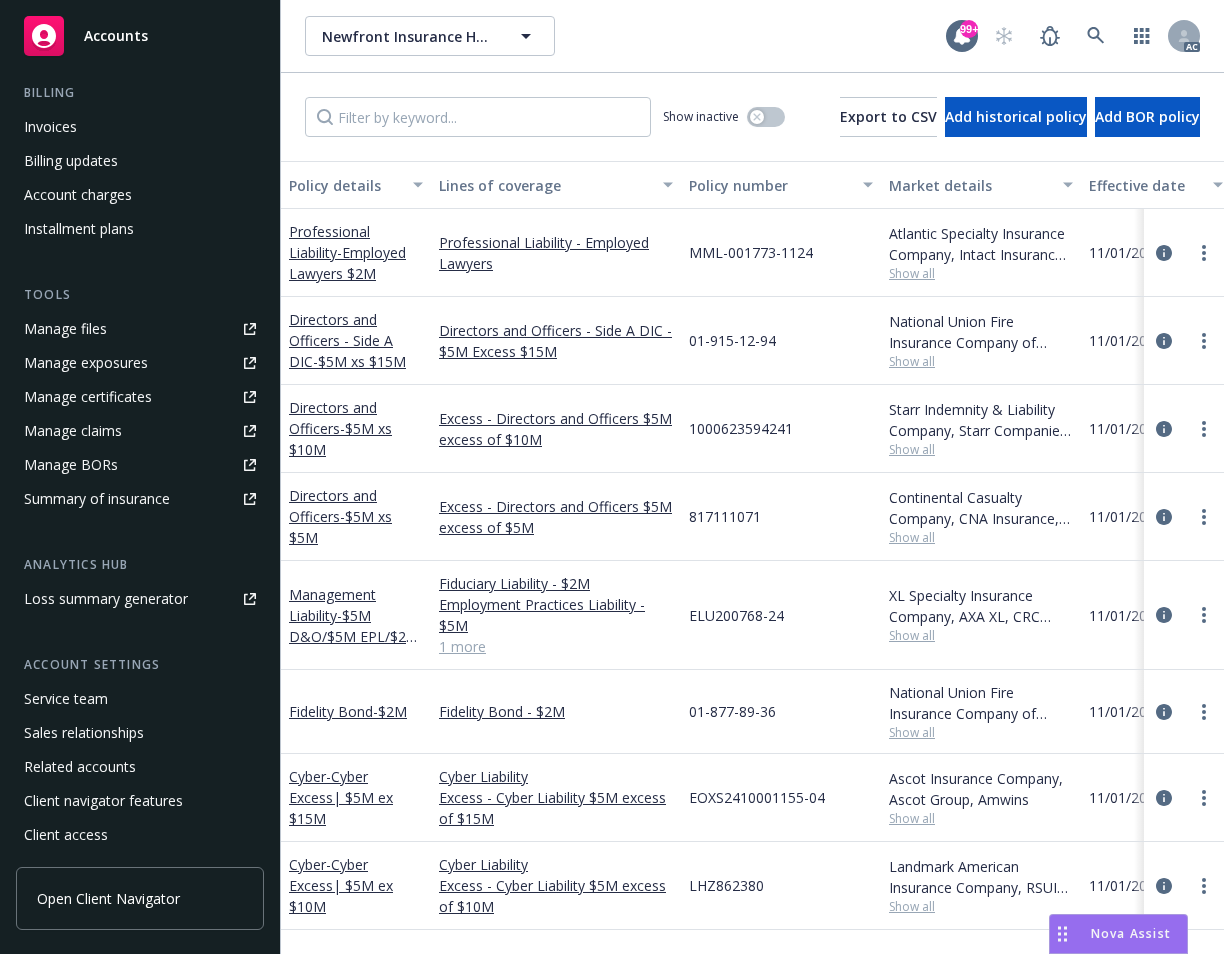 click on "Service team" at bounding box center (66, 699) 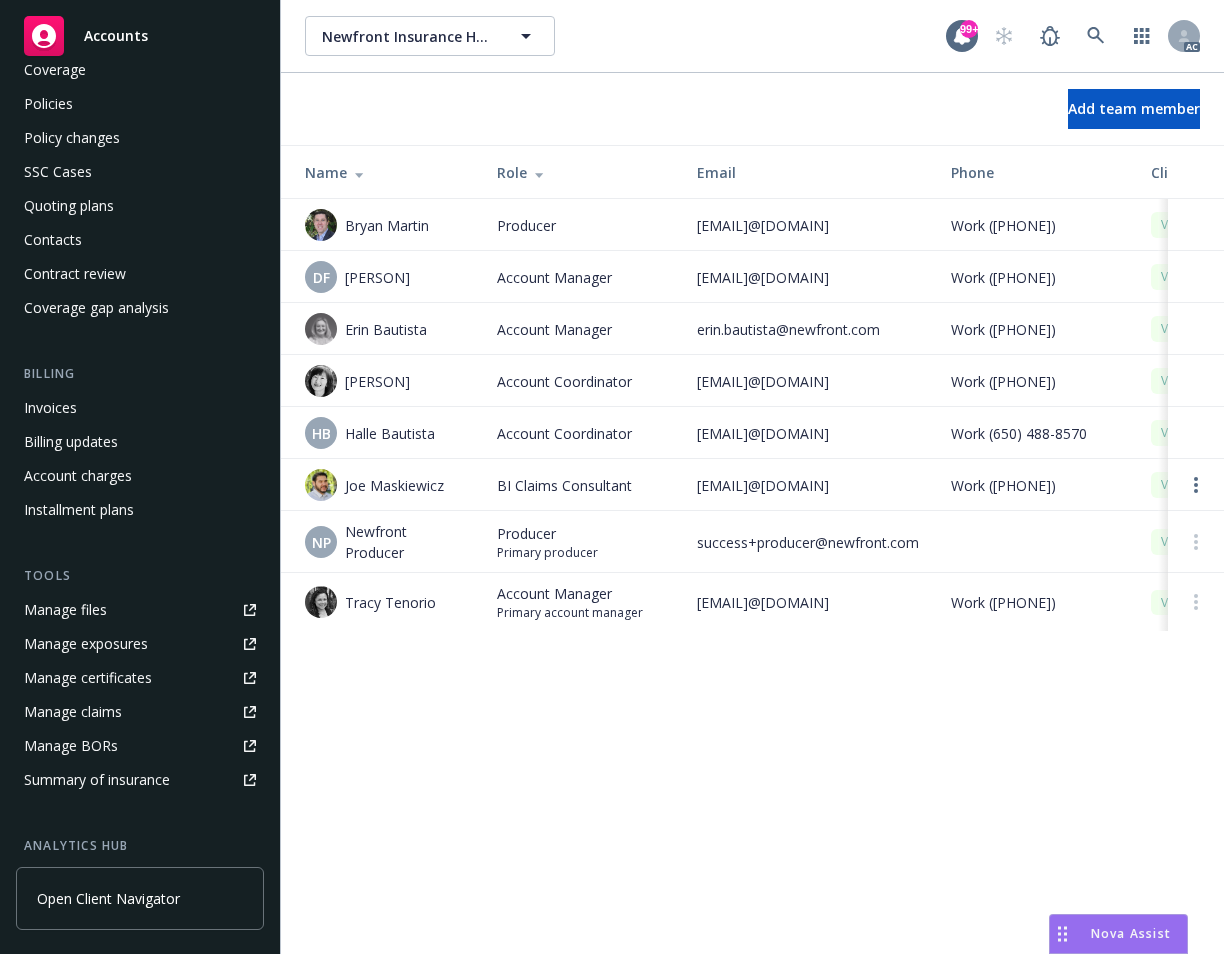 scroll, scrollTop: 0, scrollLeft: 0, axis: both 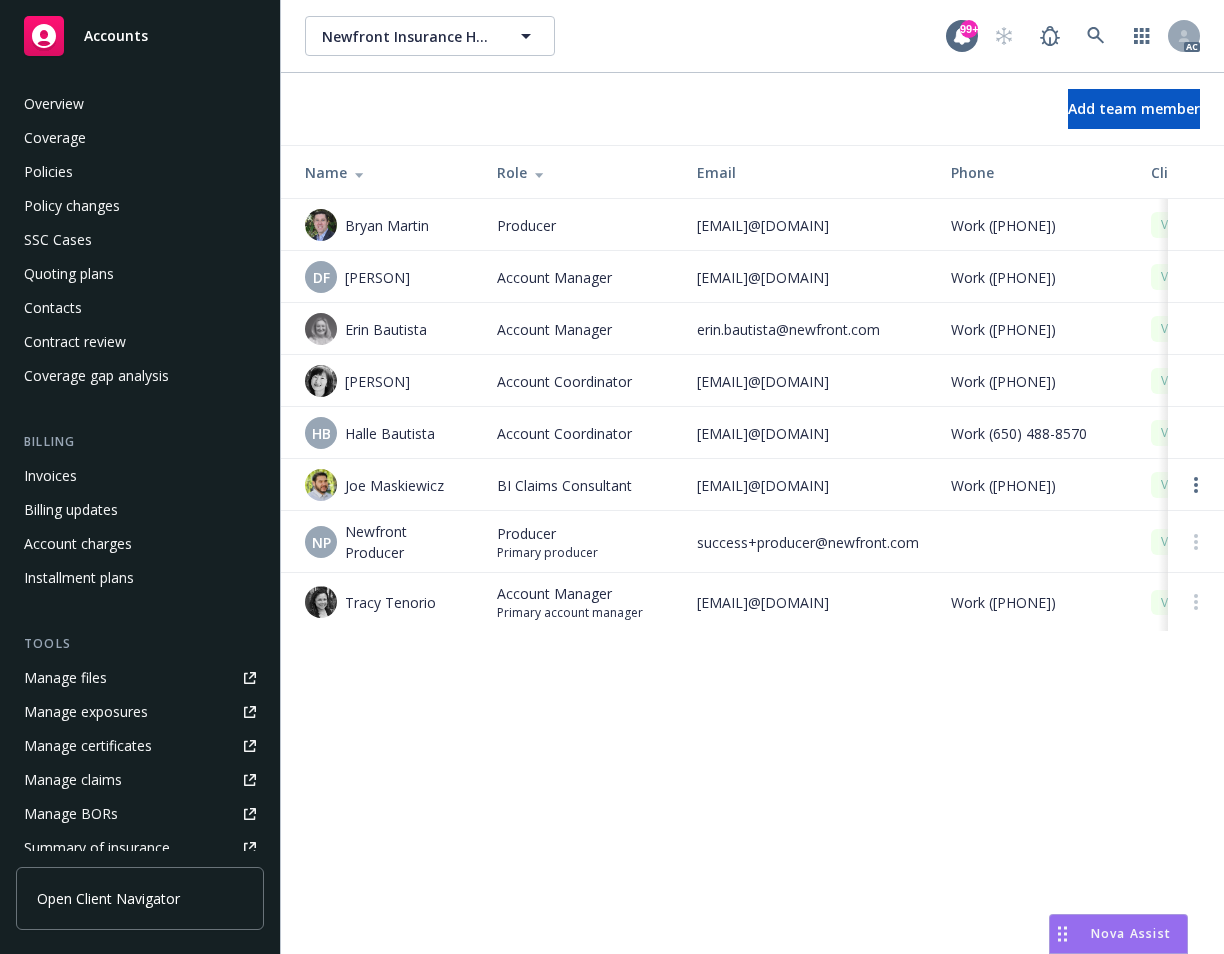 click on "Policies" at bounding box center [48, 172] 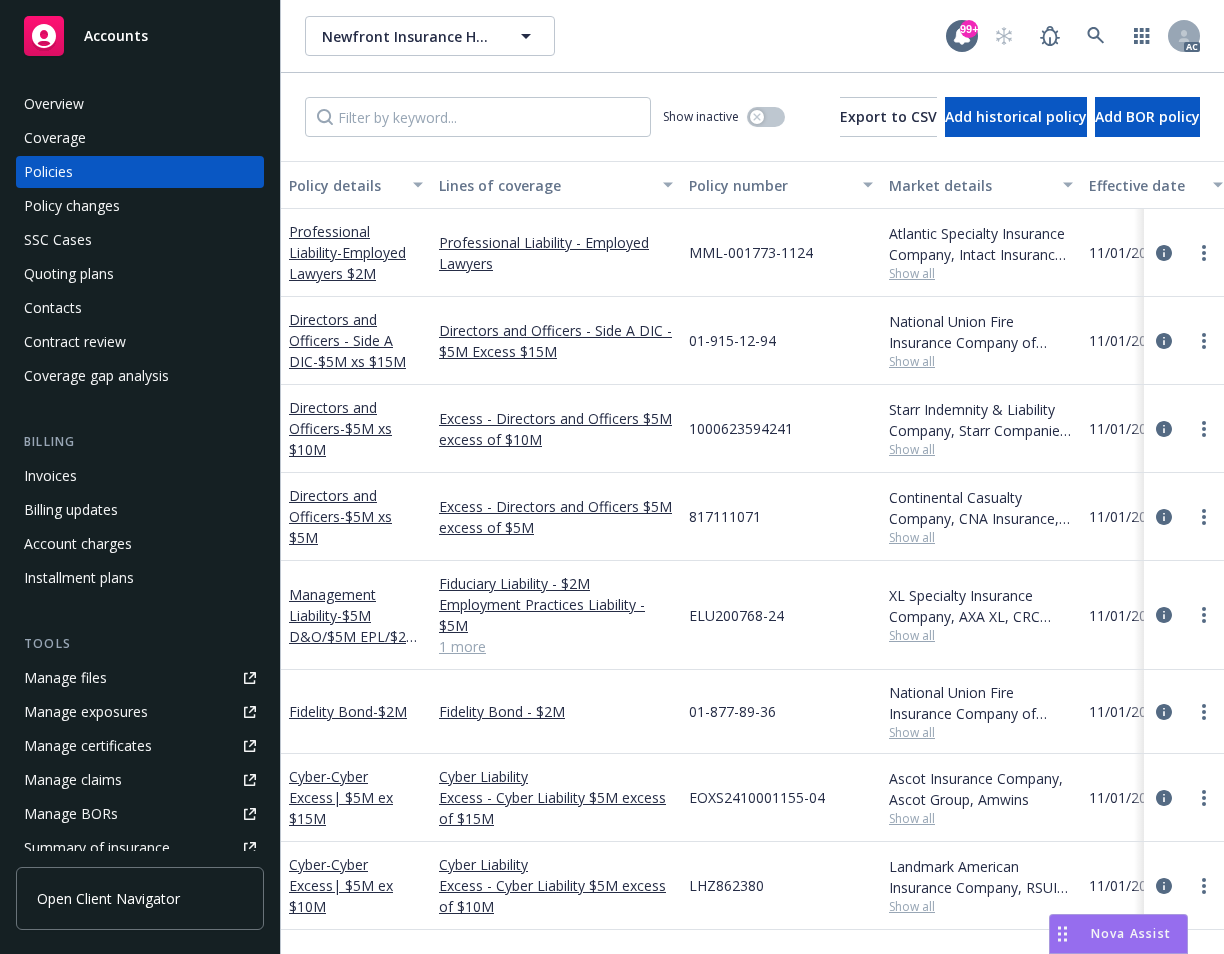 click on "Overview Coverage Policies Policy changes SSC Cases Quoting plans Contacts Contract review Coverage gap analysis" at bounding box center [140, 240] 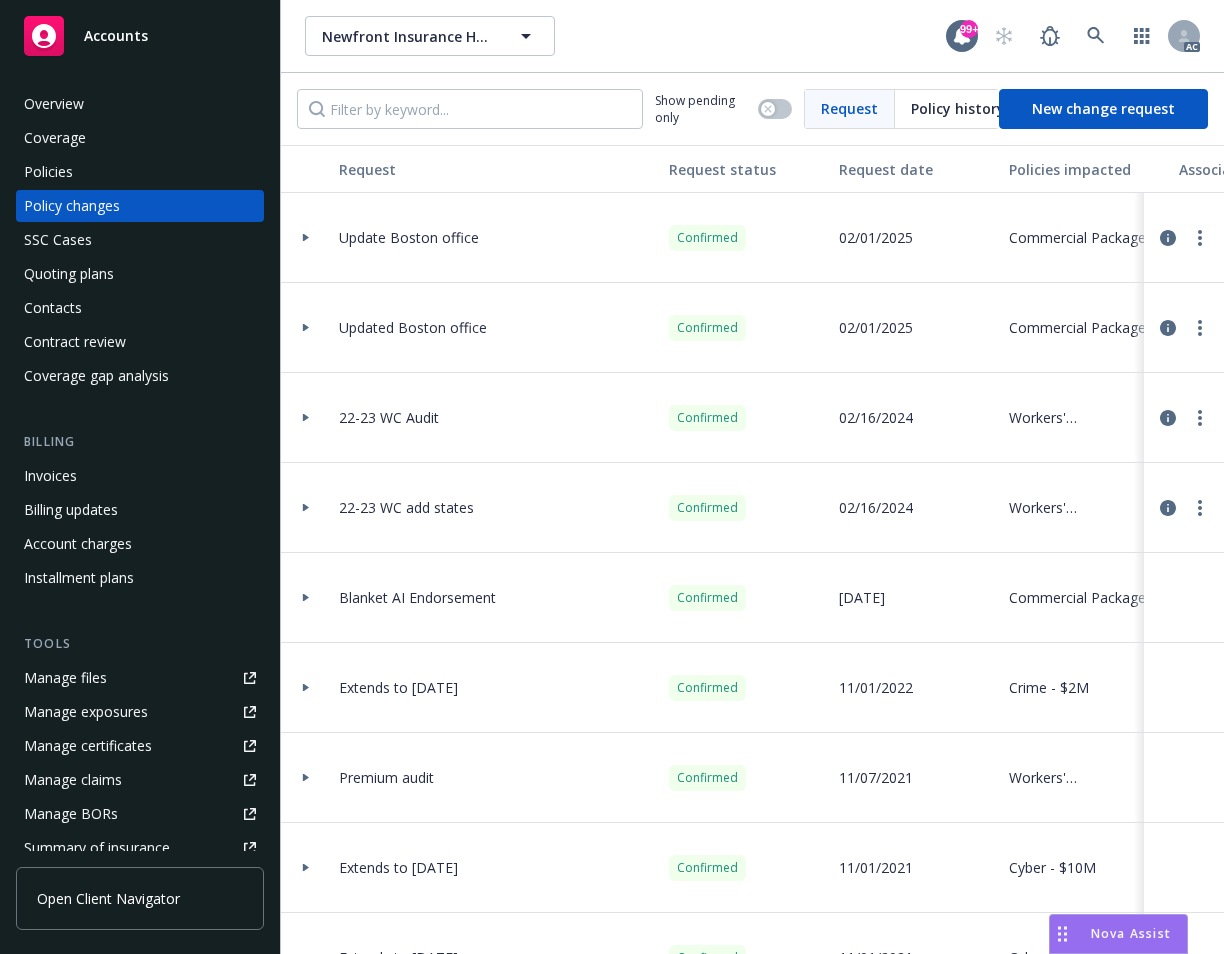 click on "Policies" at bounding box center (48, 172) 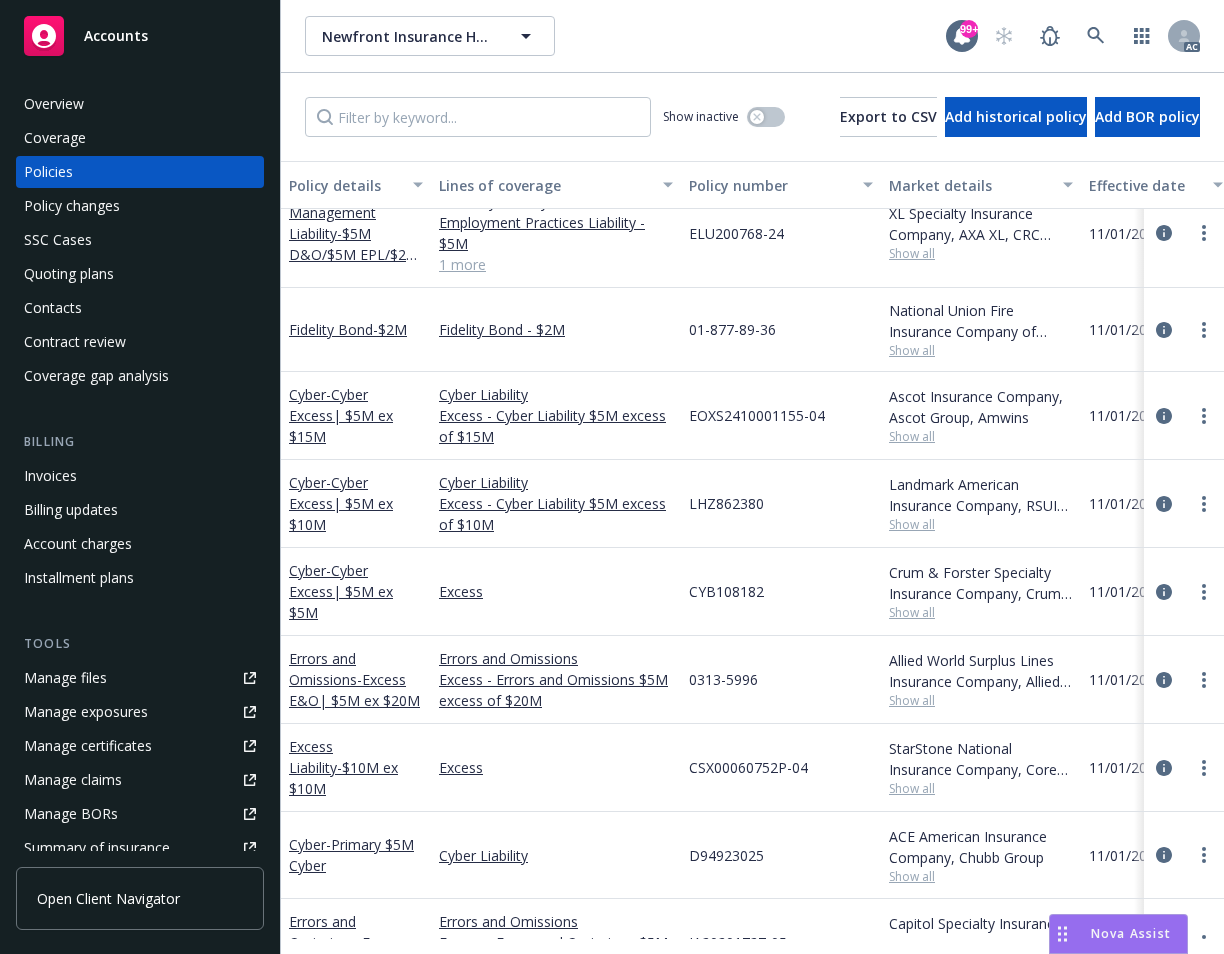 scroll, scrollTop: 400, scrollLeft: 0, axis: vertical 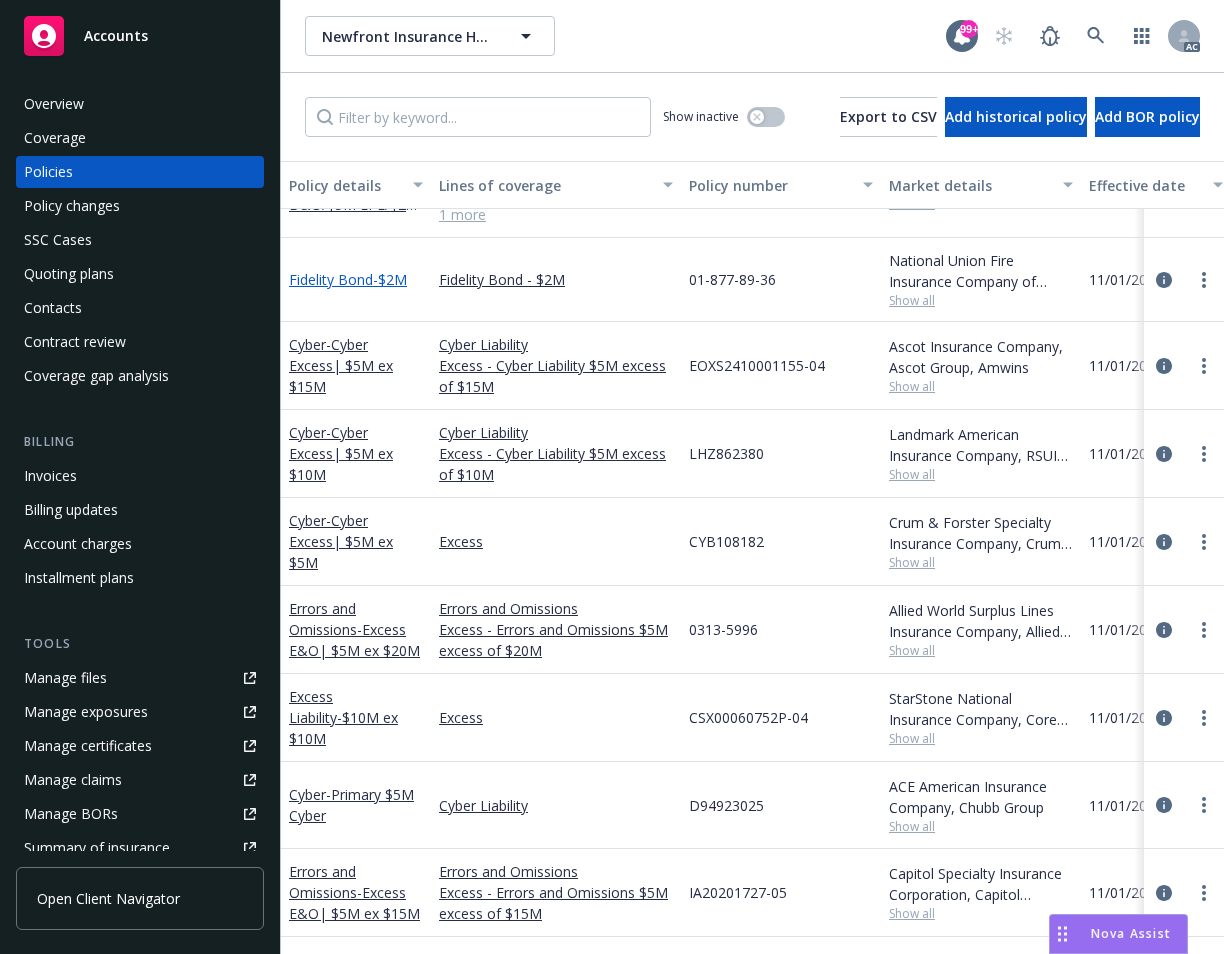 click on "Fidelity Bond  -  [PRICE]" at bounding box center [348, 279] 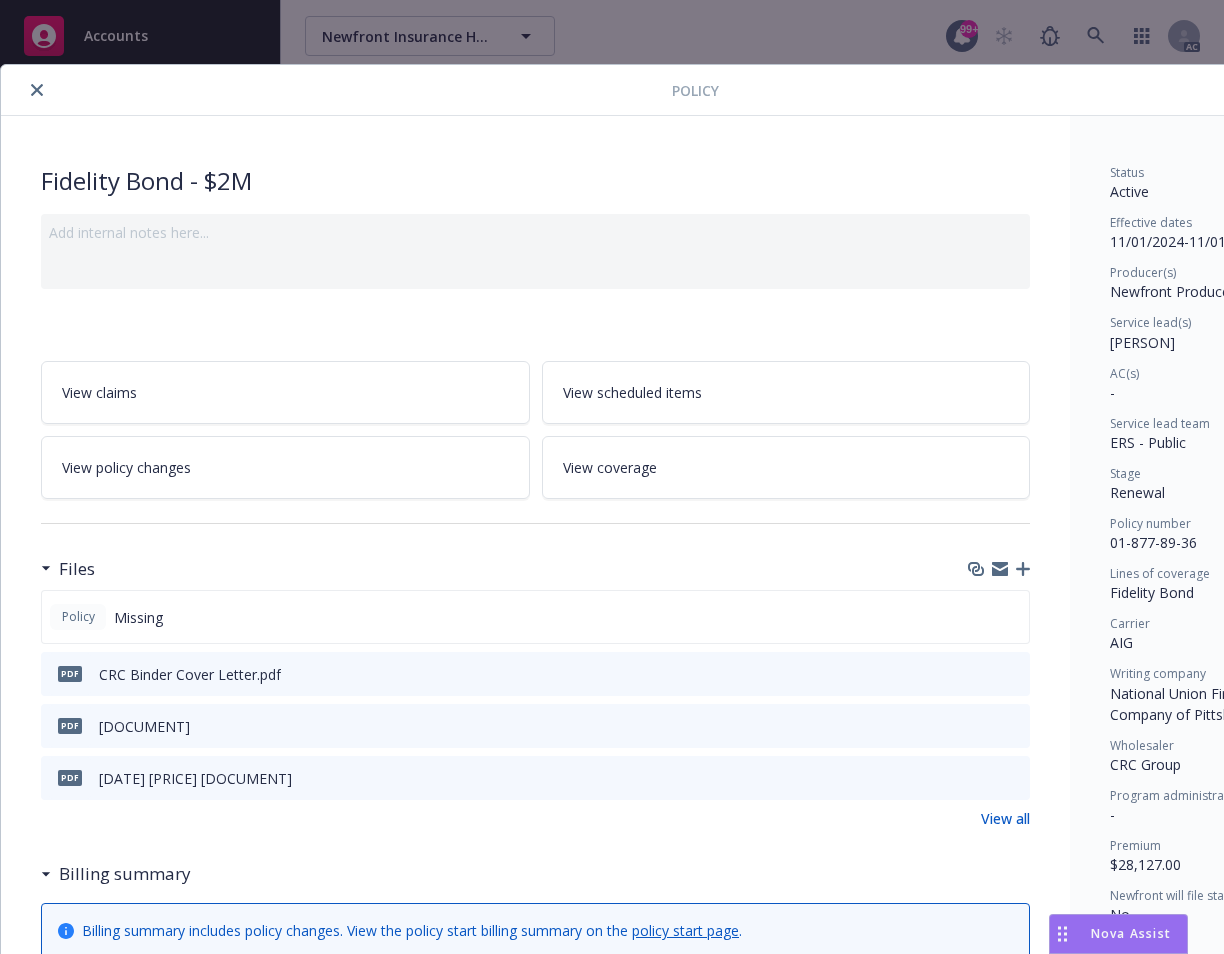drag, startPoint x: 911, startPoint y: 86, endPoint x: 825, endPoint y: 56, distance: 91.08238 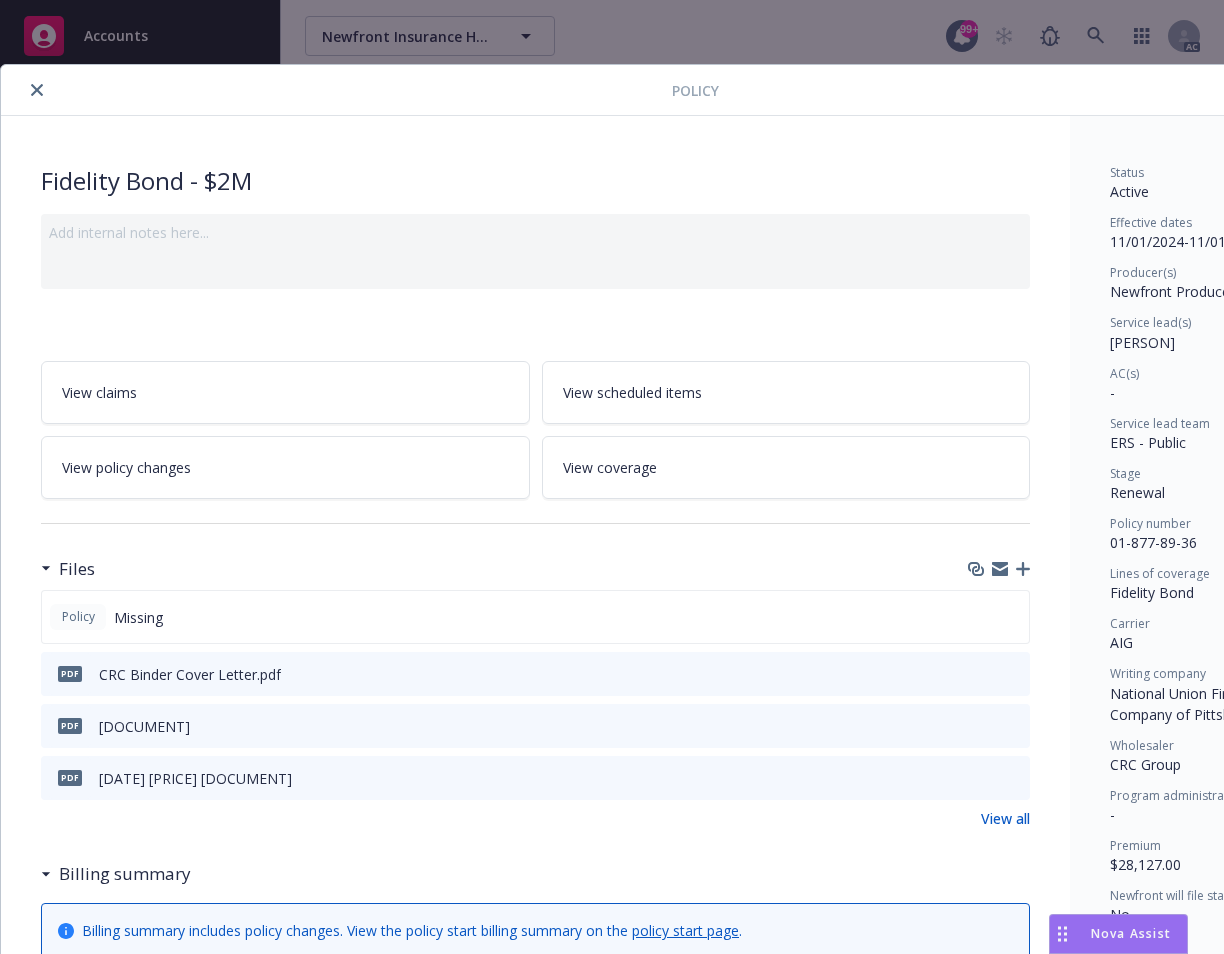 click 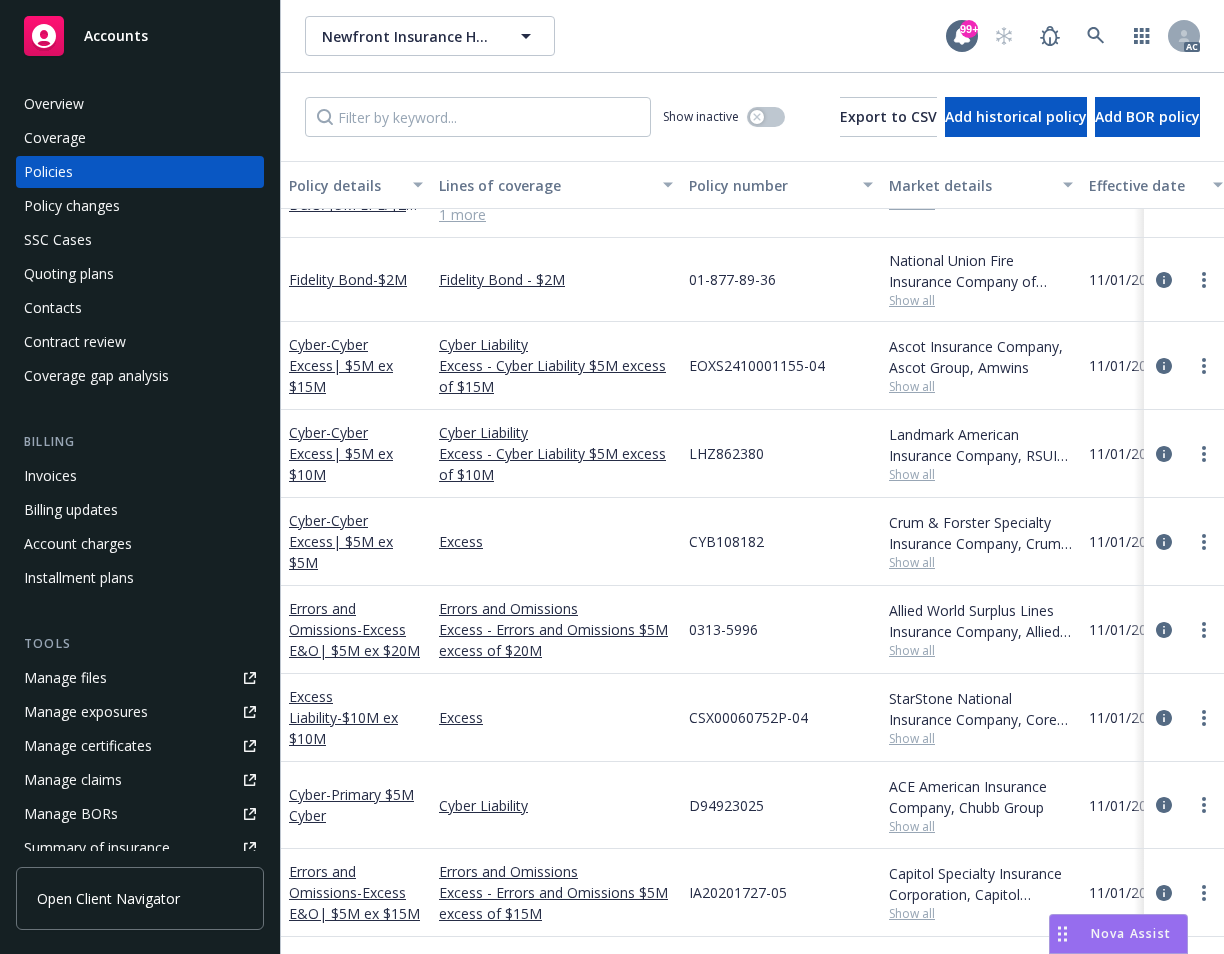 click on "Overview" at bounding box center (54, 104) 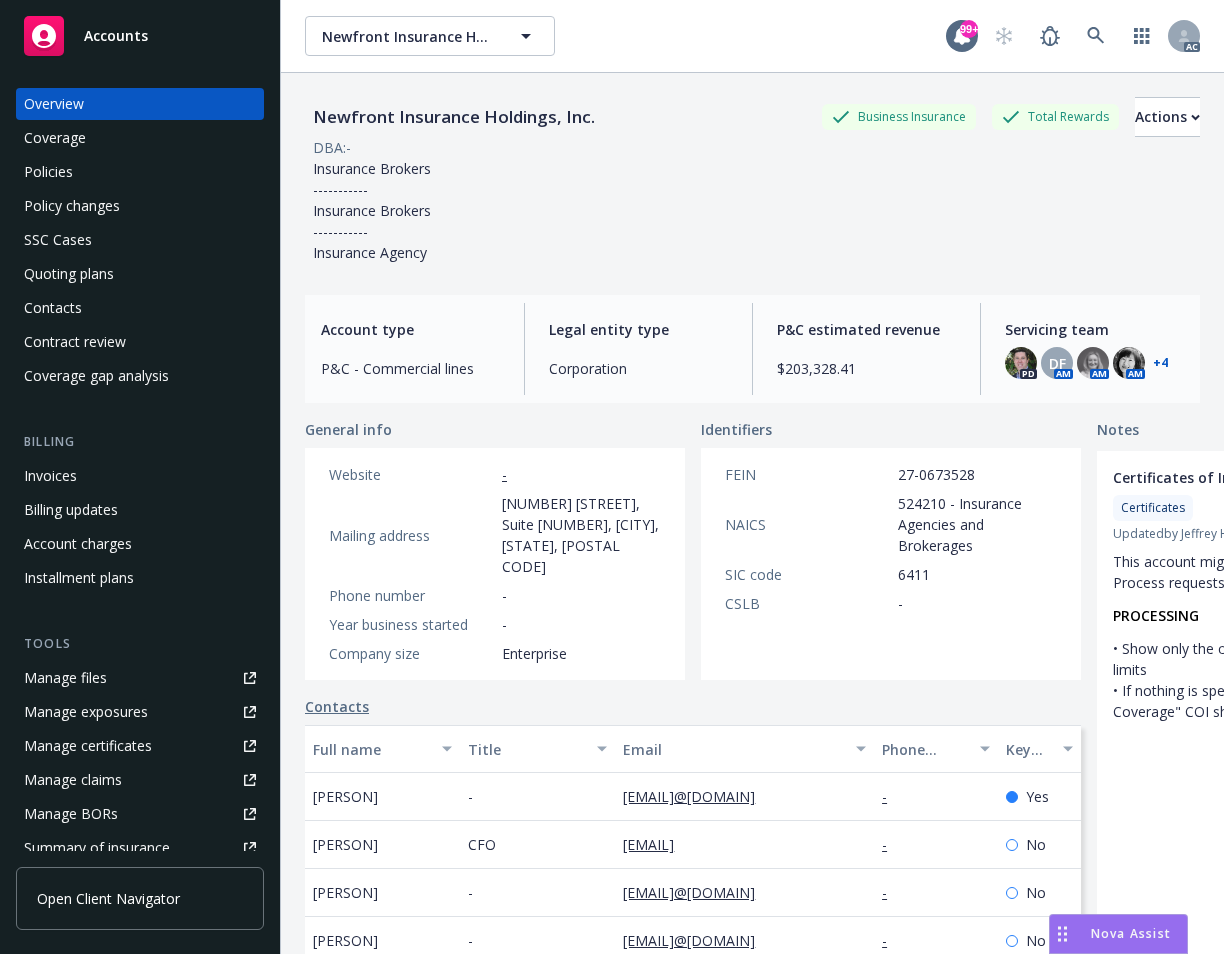 click on "Coverage" at bounding box center [55, 138] 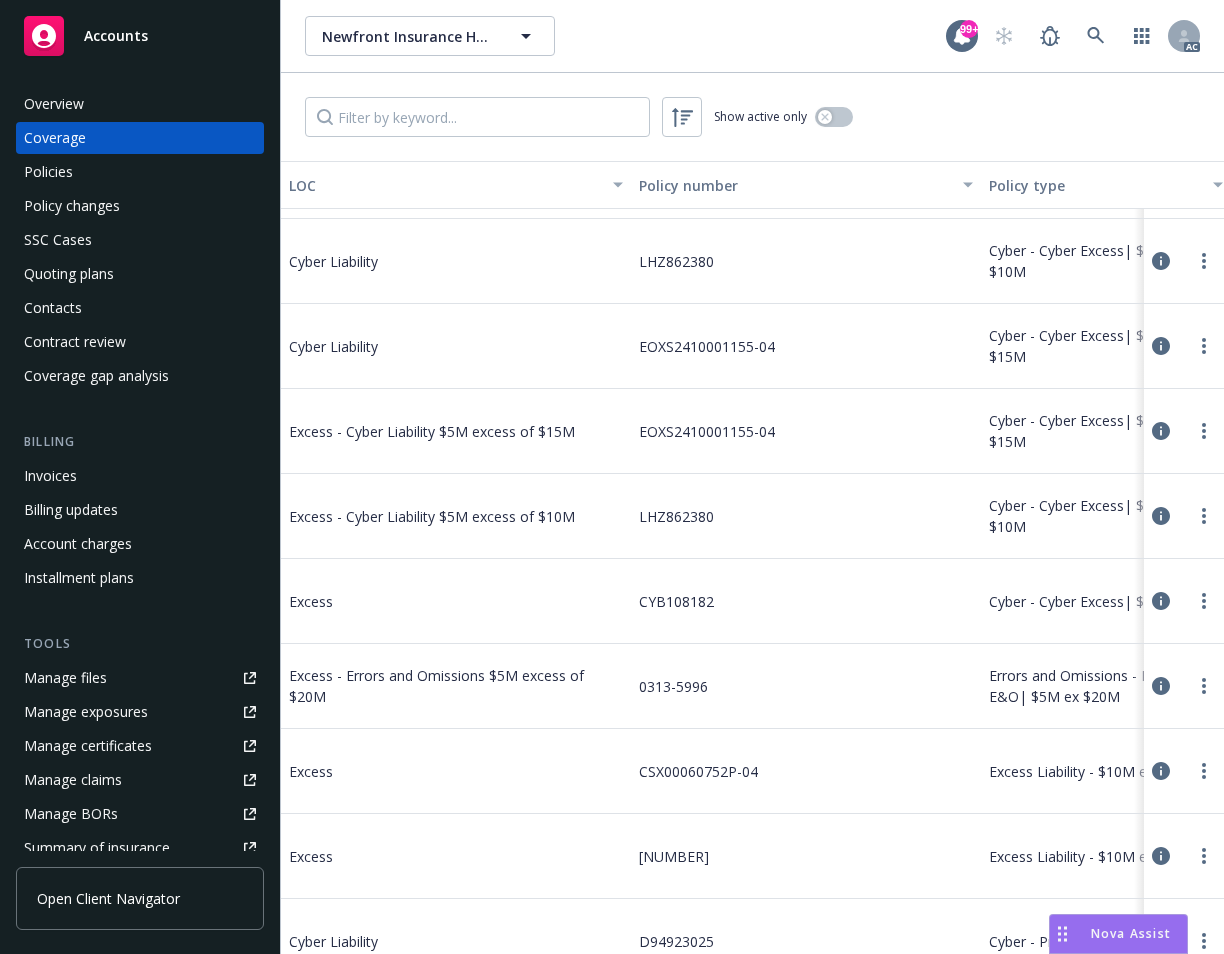 scroll, scrollTop: 1700, scrollLeft: 0, axis: vertical 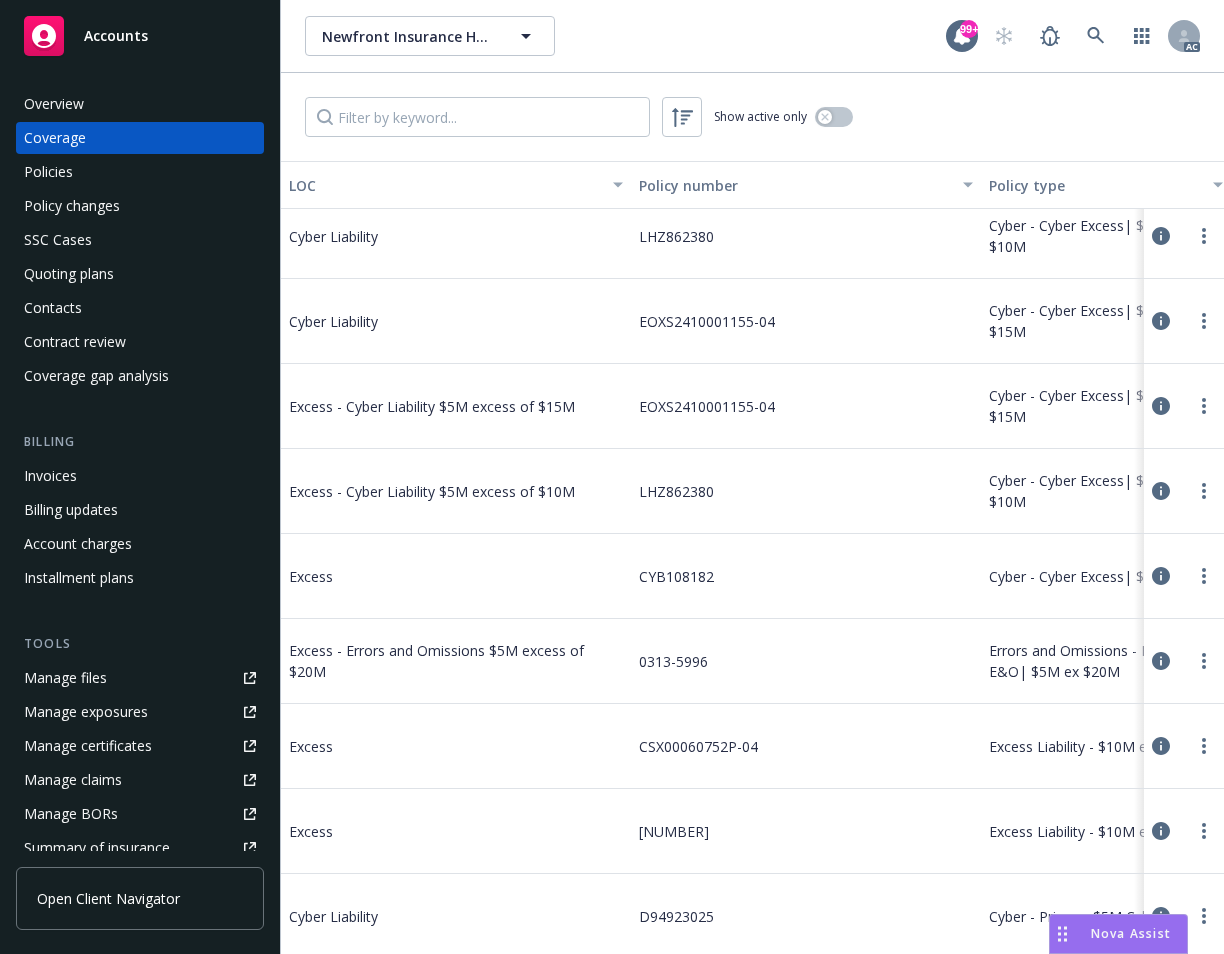 click on "Policies" at bounding box center [48, 172] 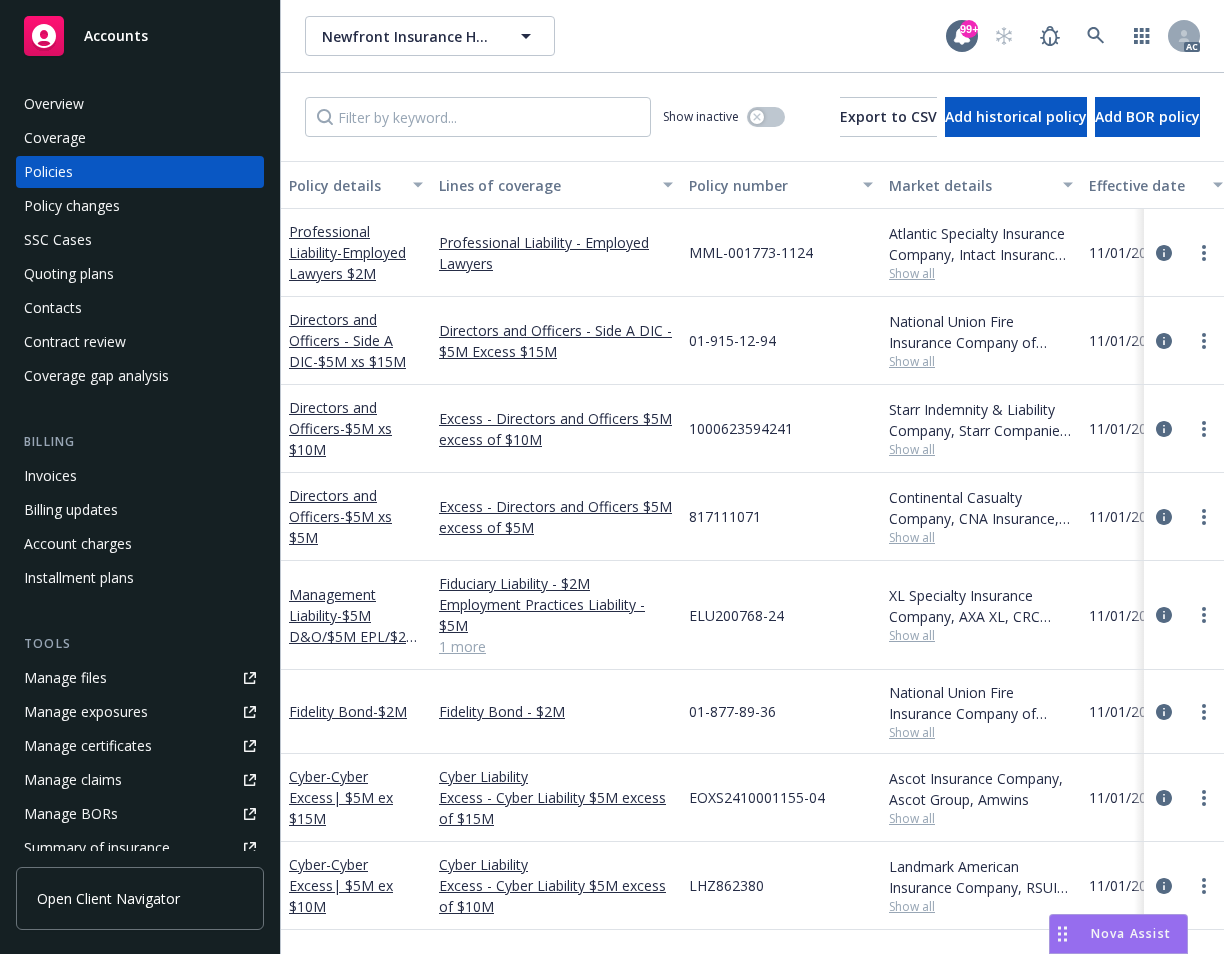 scroll, scrollTop: 500, scrollLeft: 0, axis: vertical 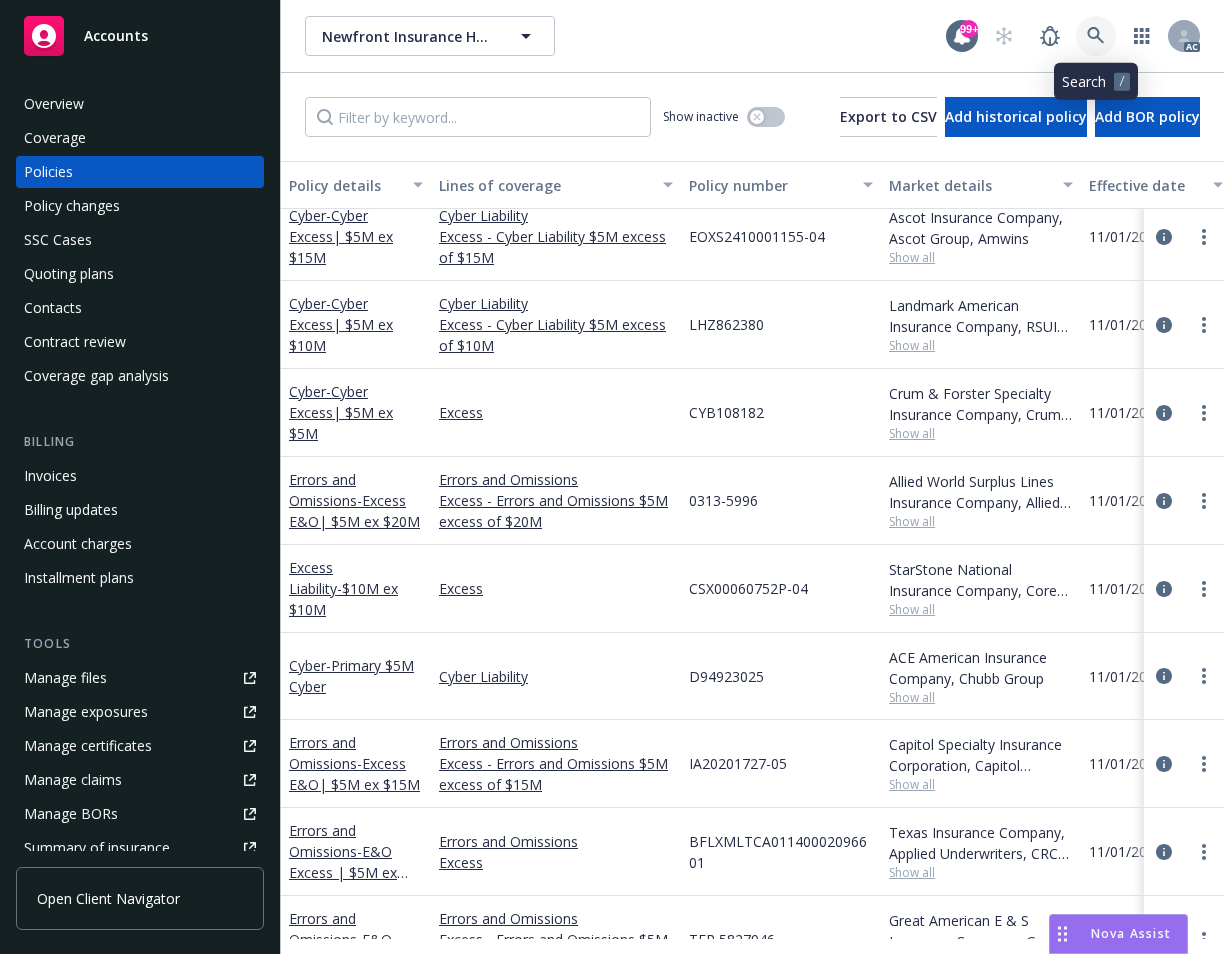 click 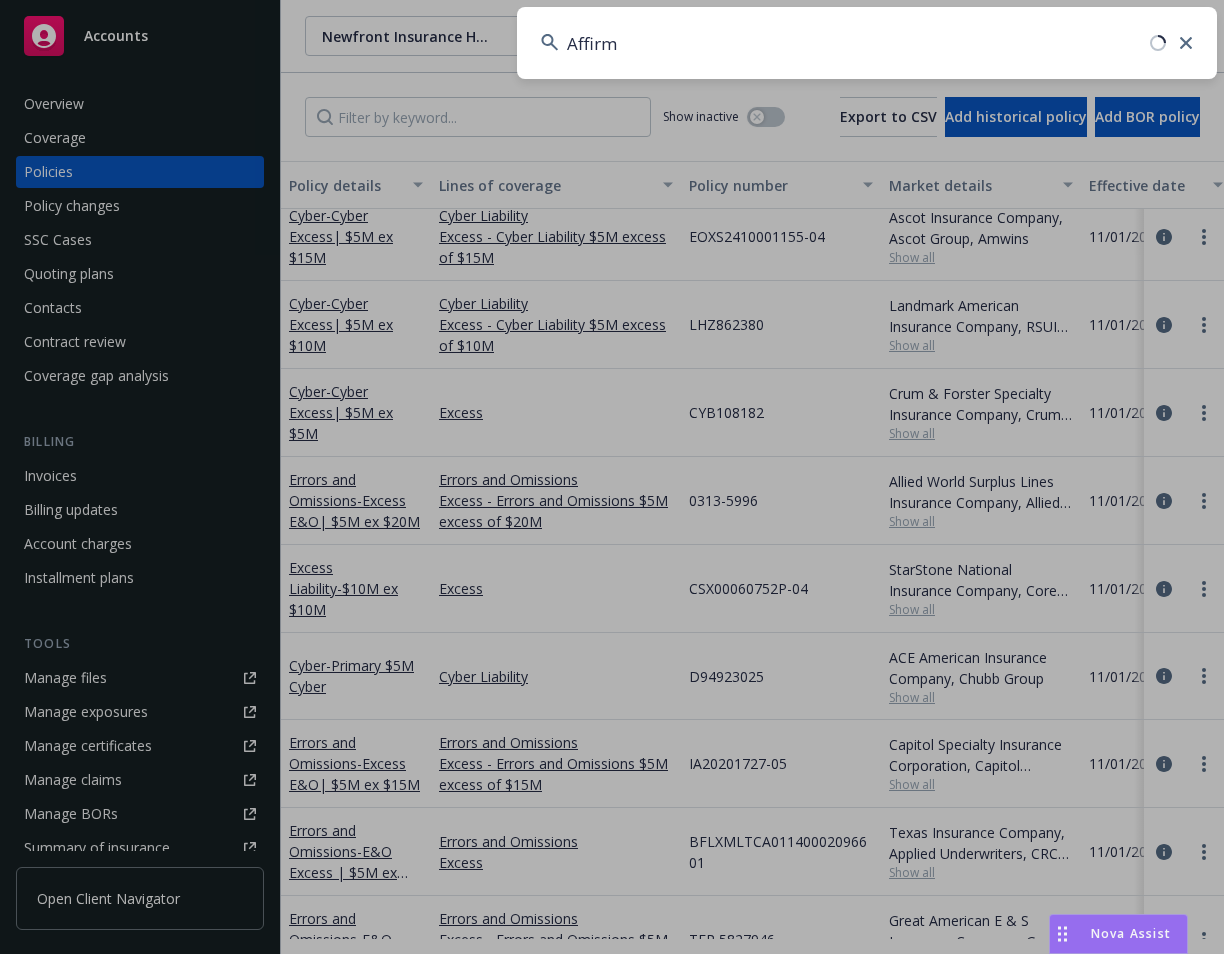 type on "Affirm" 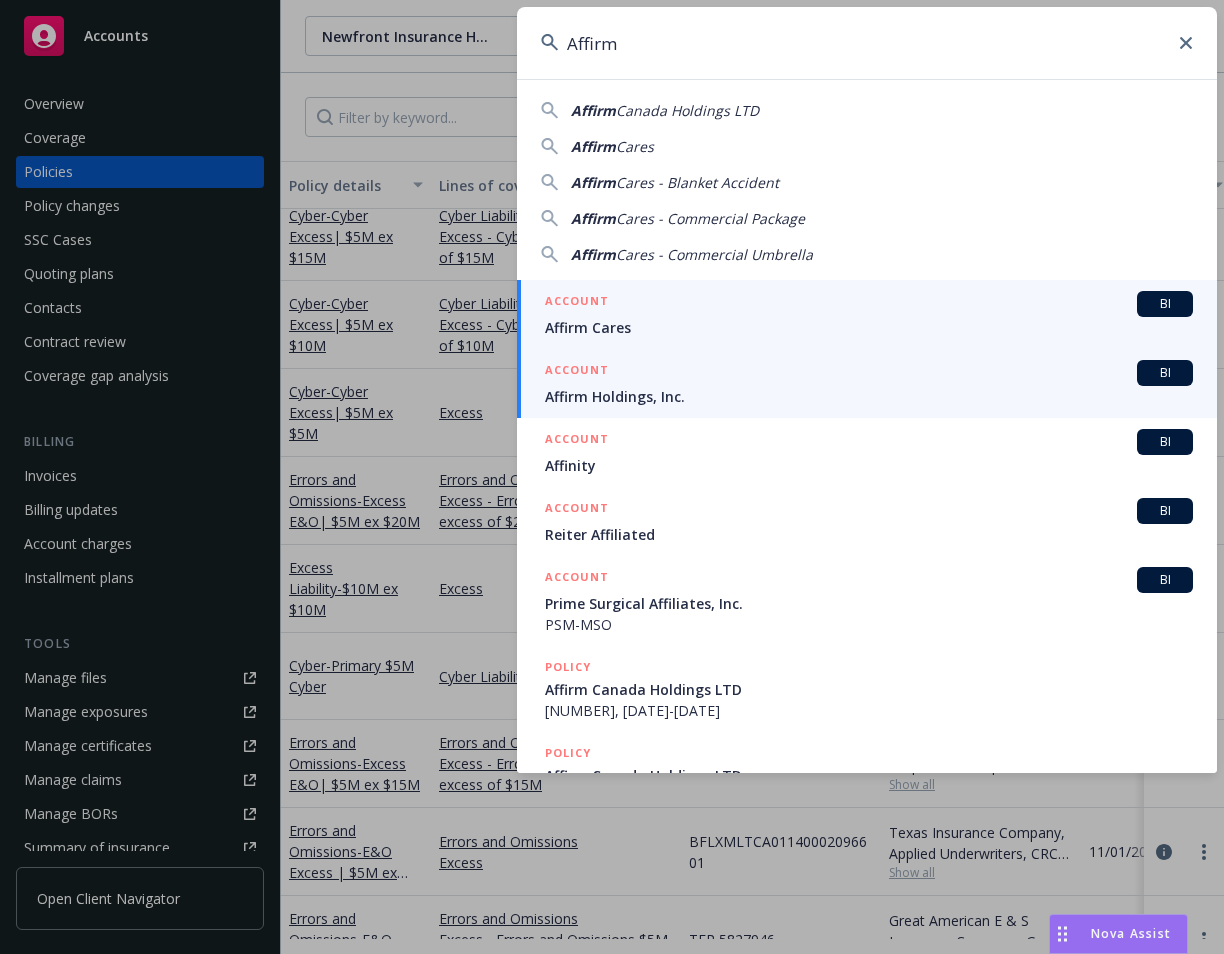 click on "Affirm Holdings, Inc." at bounding box center (869, 396) 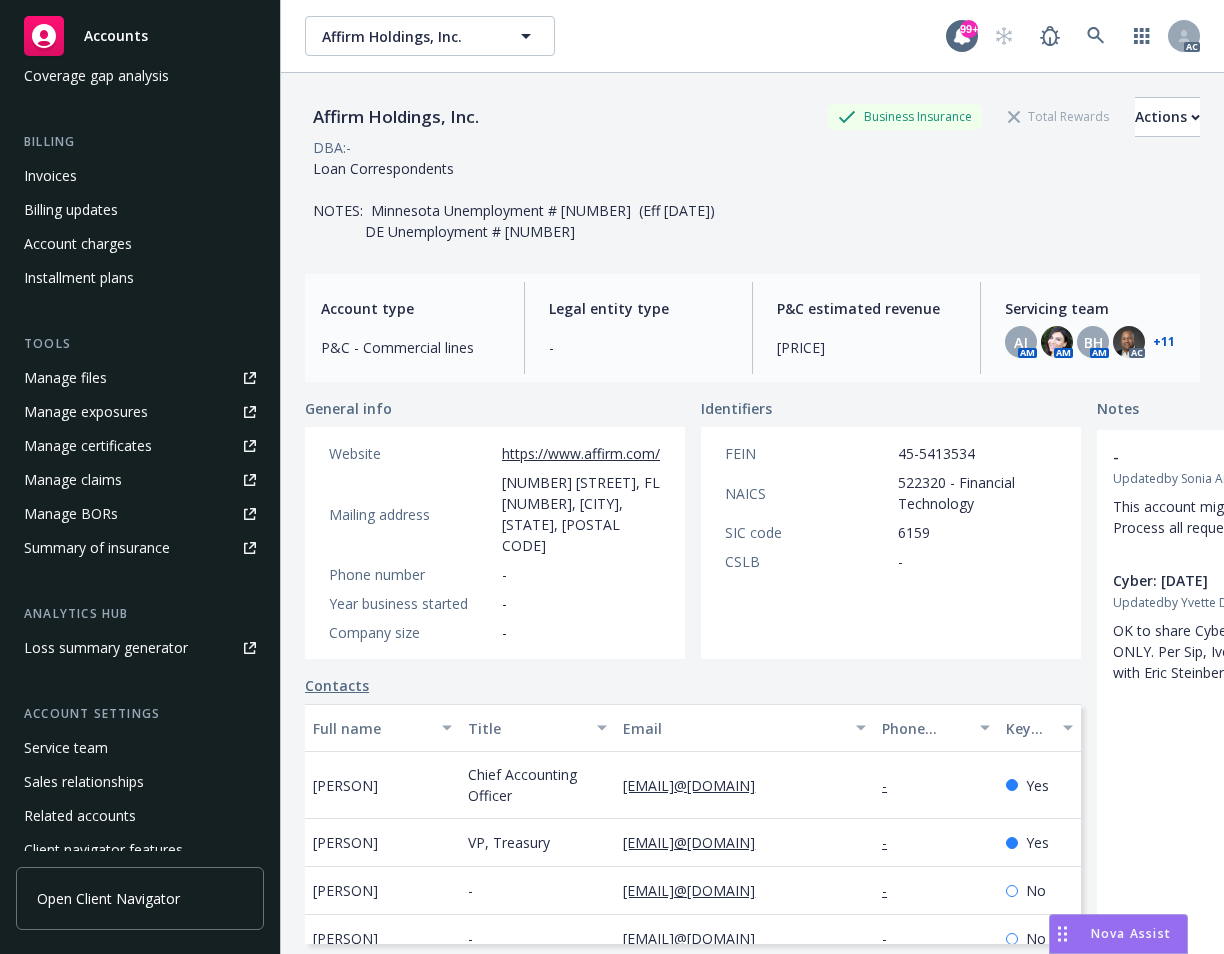 scroll, scrollTop: 349, scrollLeft: 0, axis: vertical 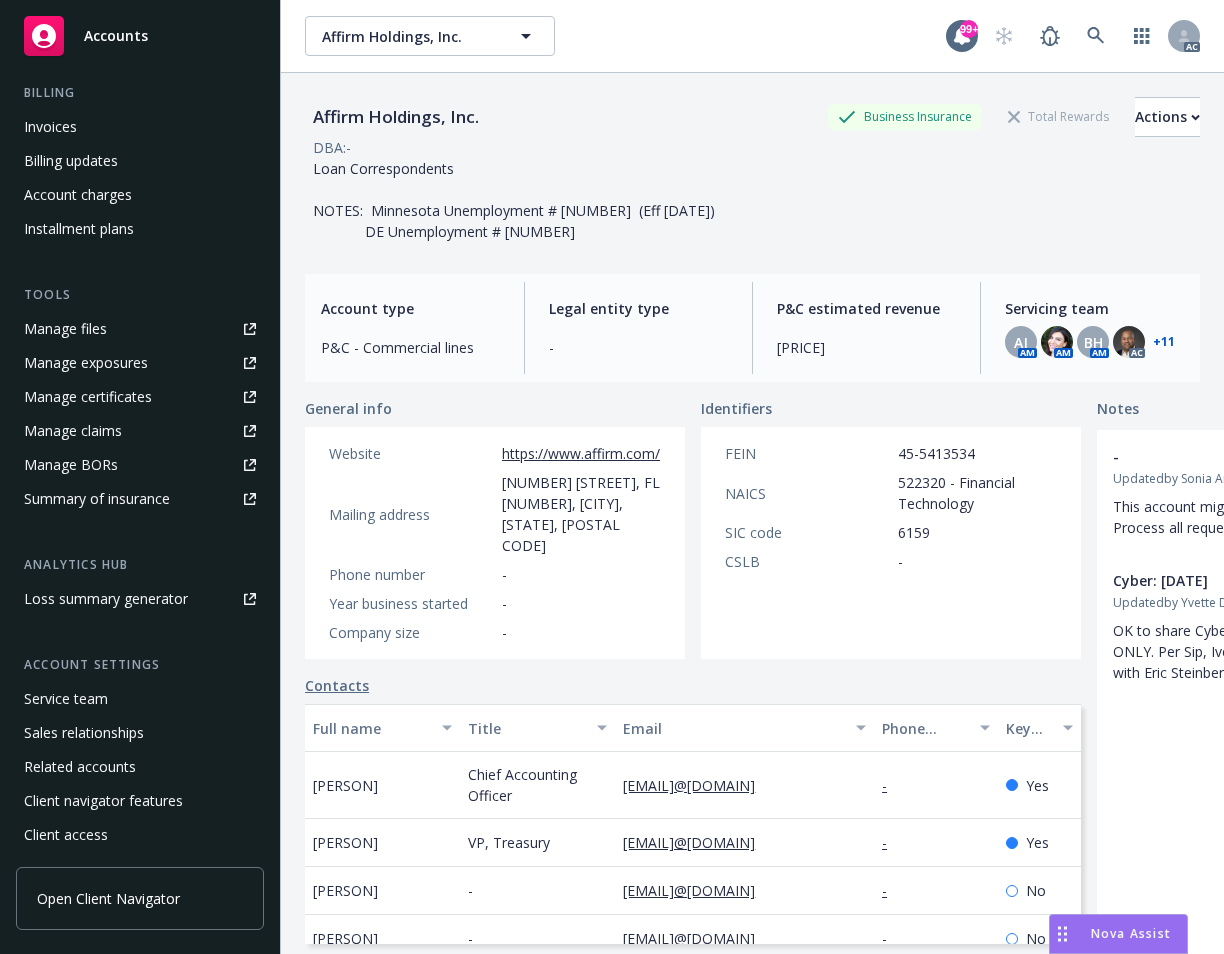 click on "Service team" at bounding box center (66, 699) 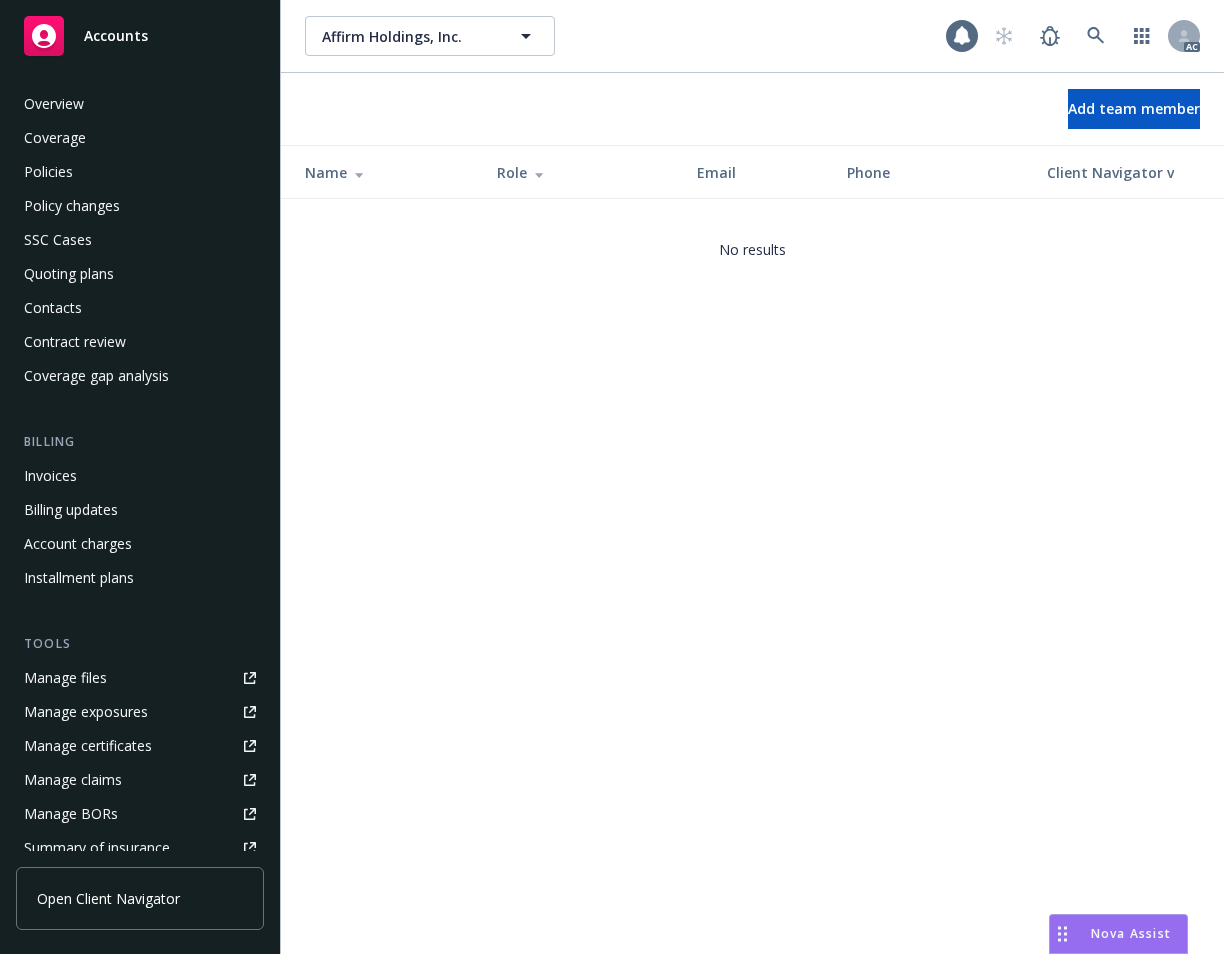 scroll, scrollTop: 349, scrollLeft: 0, axis: vertical 